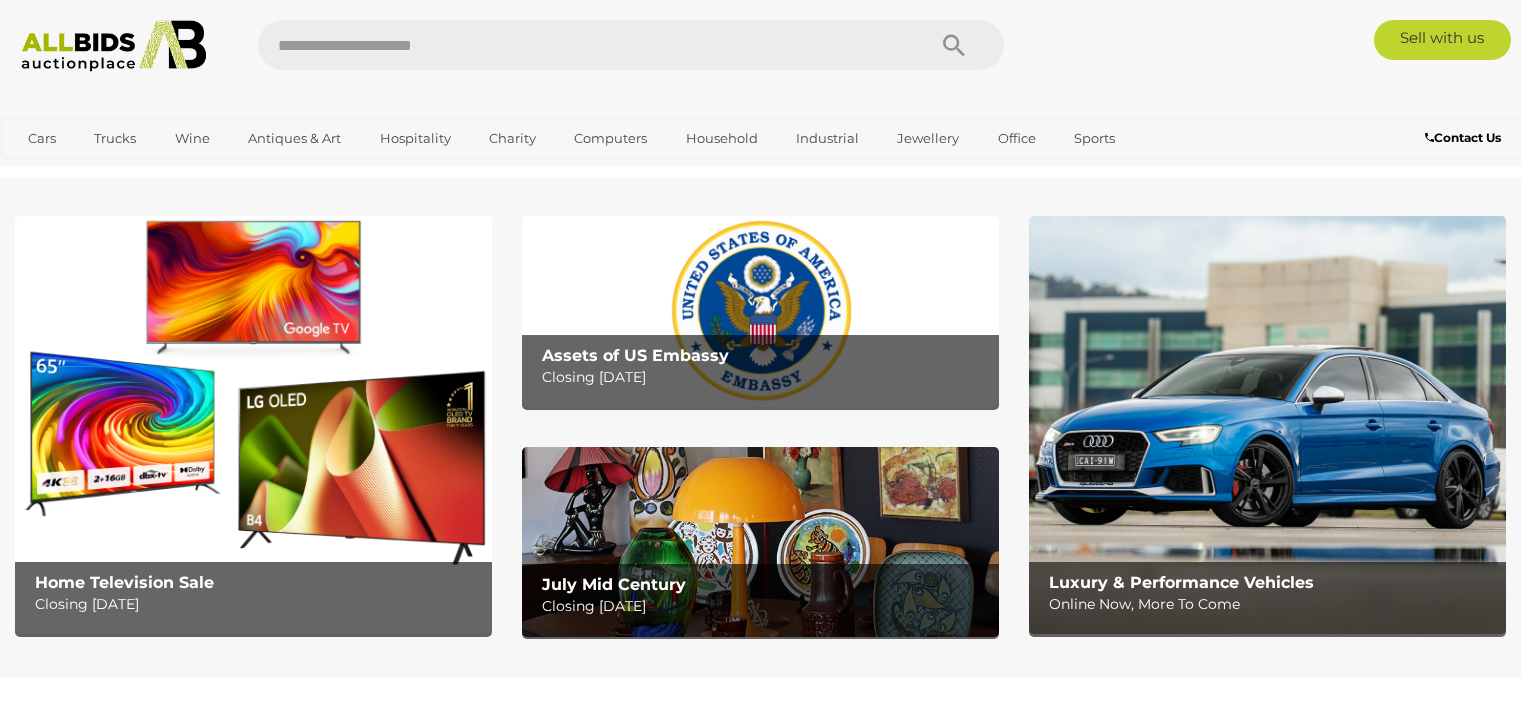 scroll, scrollTop: 0, scrollLeft: 0, axis: both 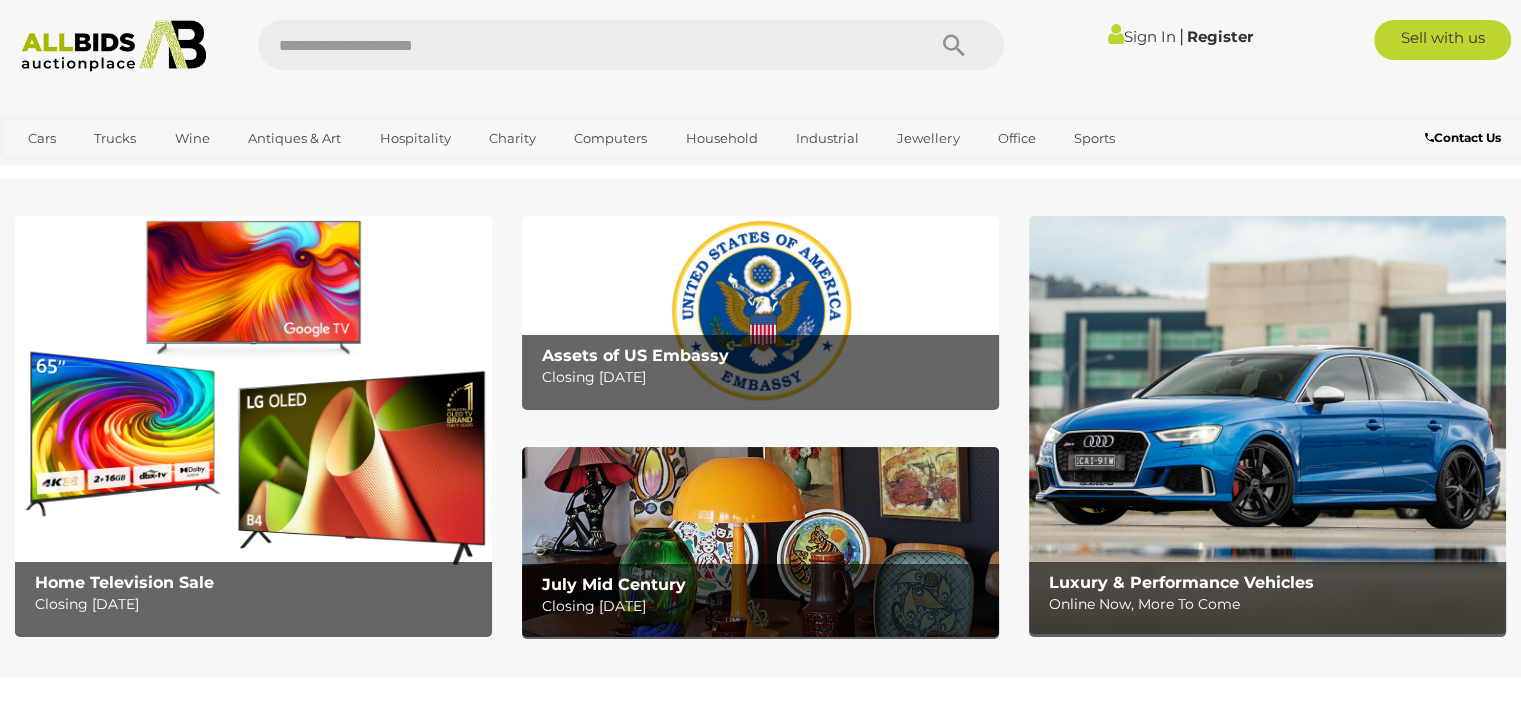 click on "Sign In" at bounding box center [1141, 36] 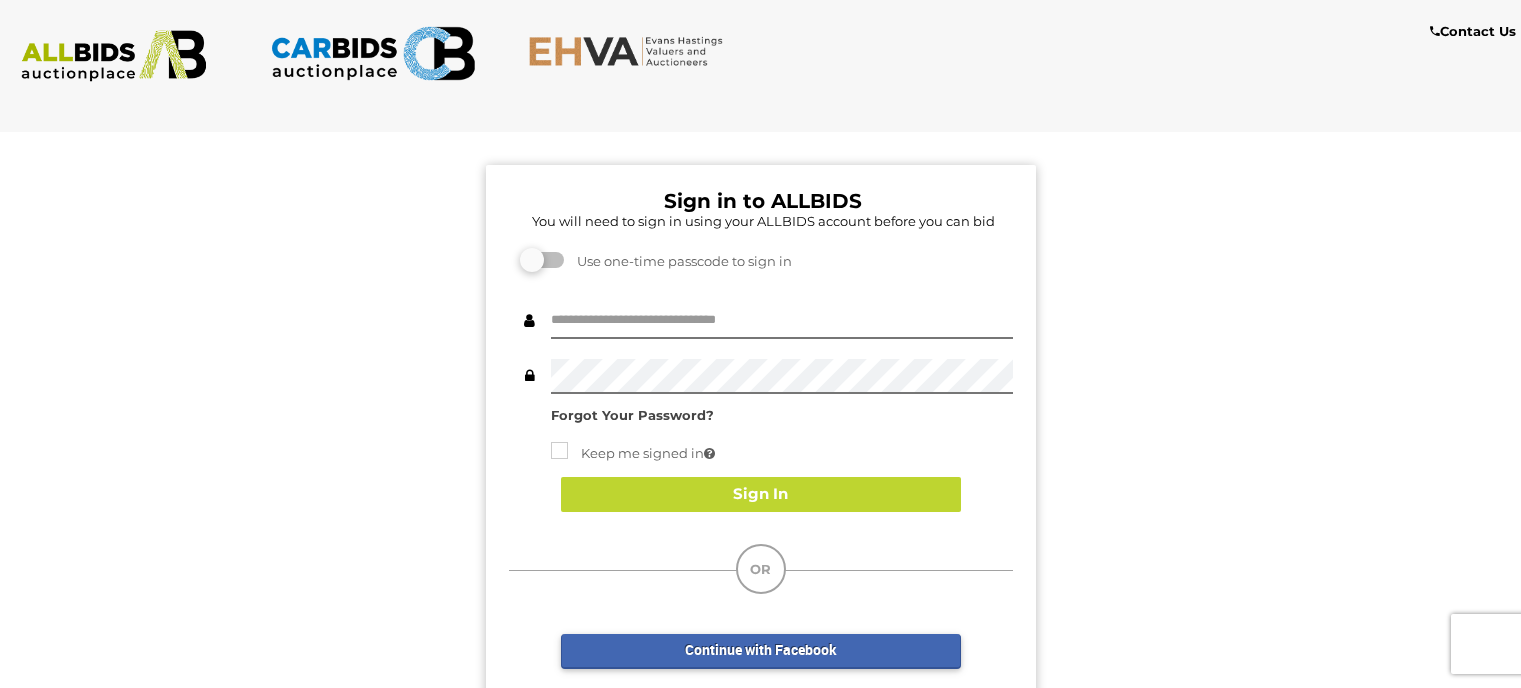 scroll, scrollTop: 0, scrollLeft: 0, axis: both 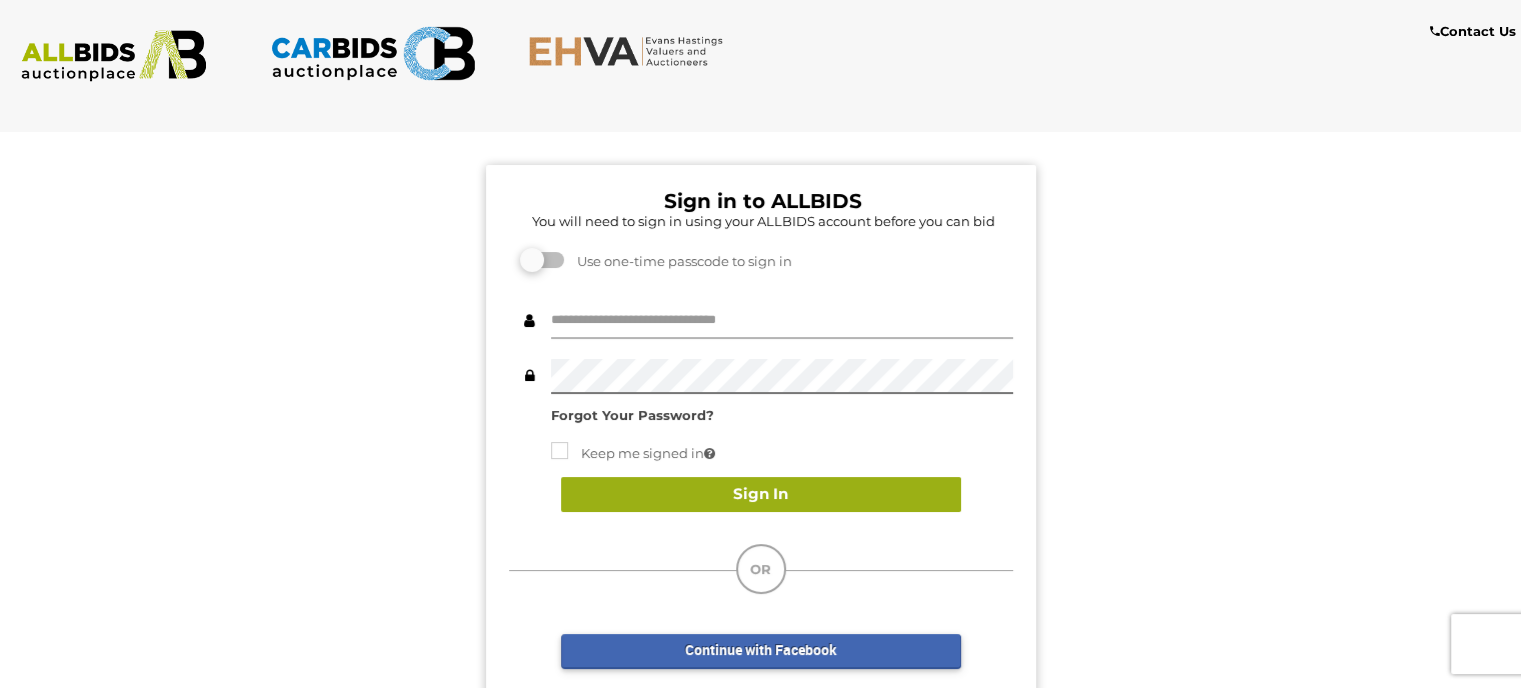 type on "**********" 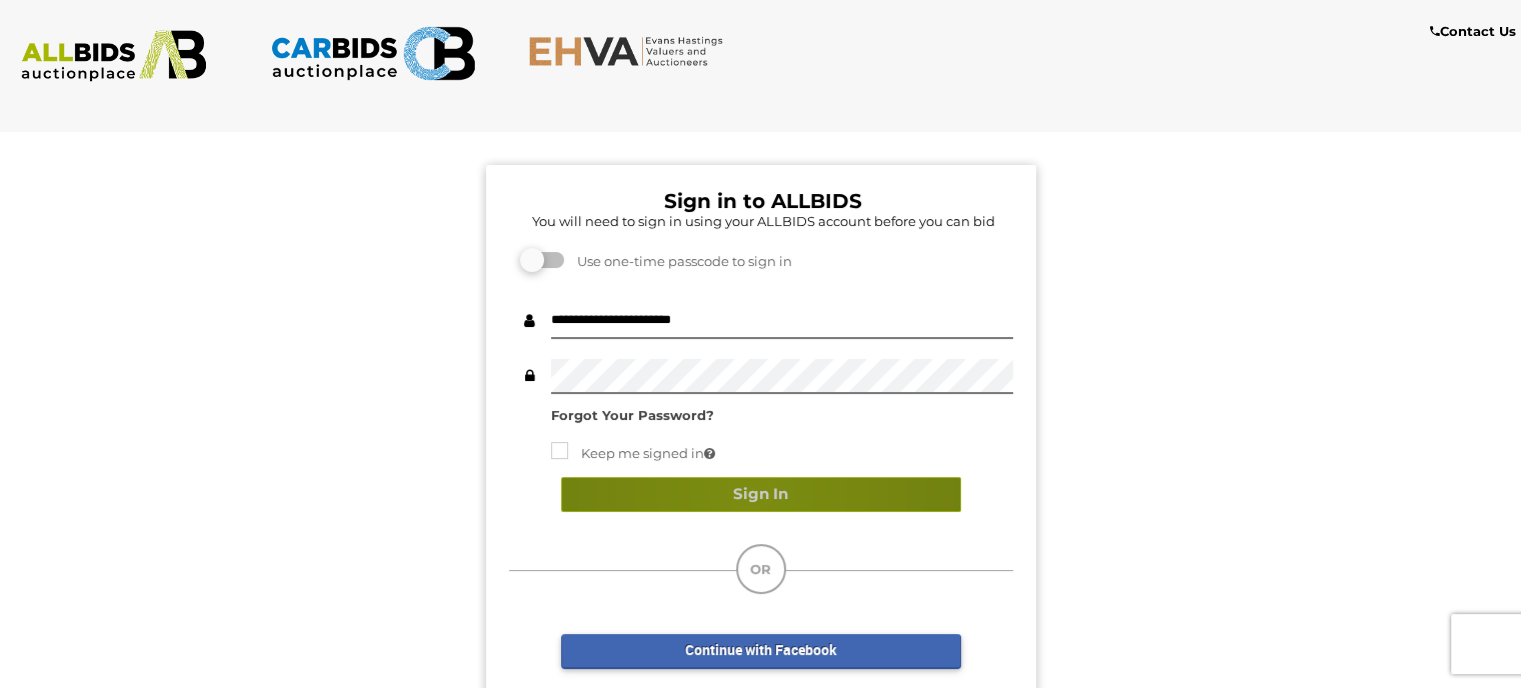click on "Sign In" at bounding box center [761, 494] 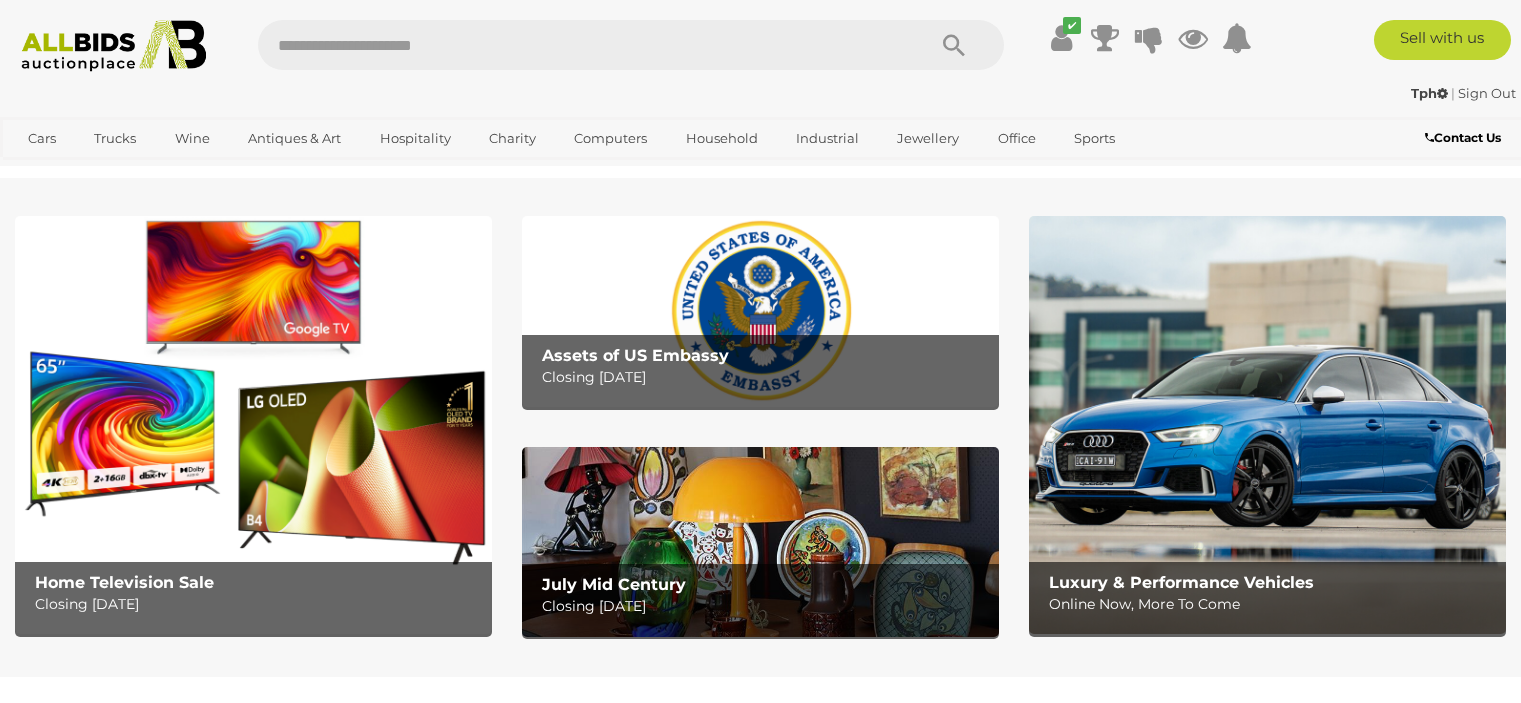 scroll, scrollTop: 0, scrollLeft: 0, axis: both 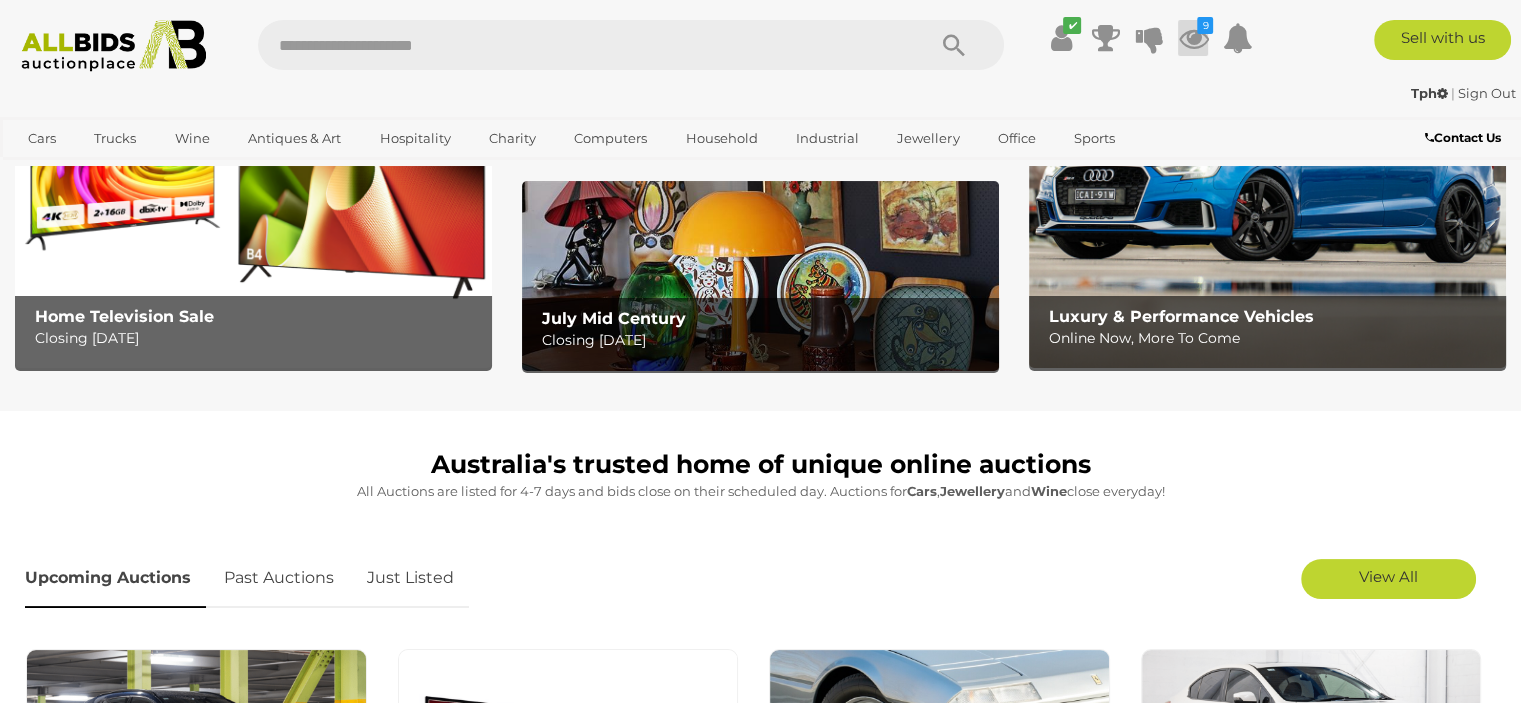 click at bounding box center [1193, 38] 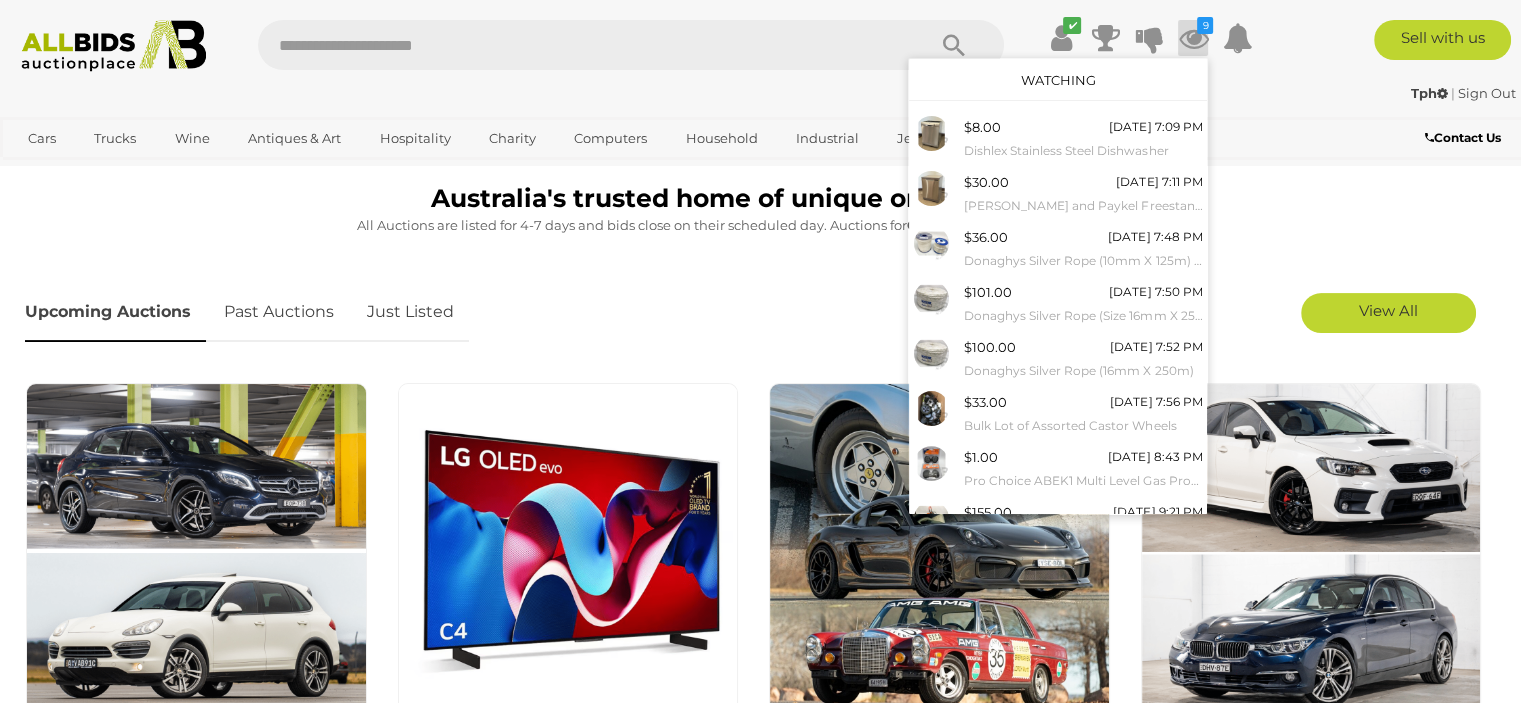 scroll, scrollTop: 533, scrollLeft: 0, axis: vertical 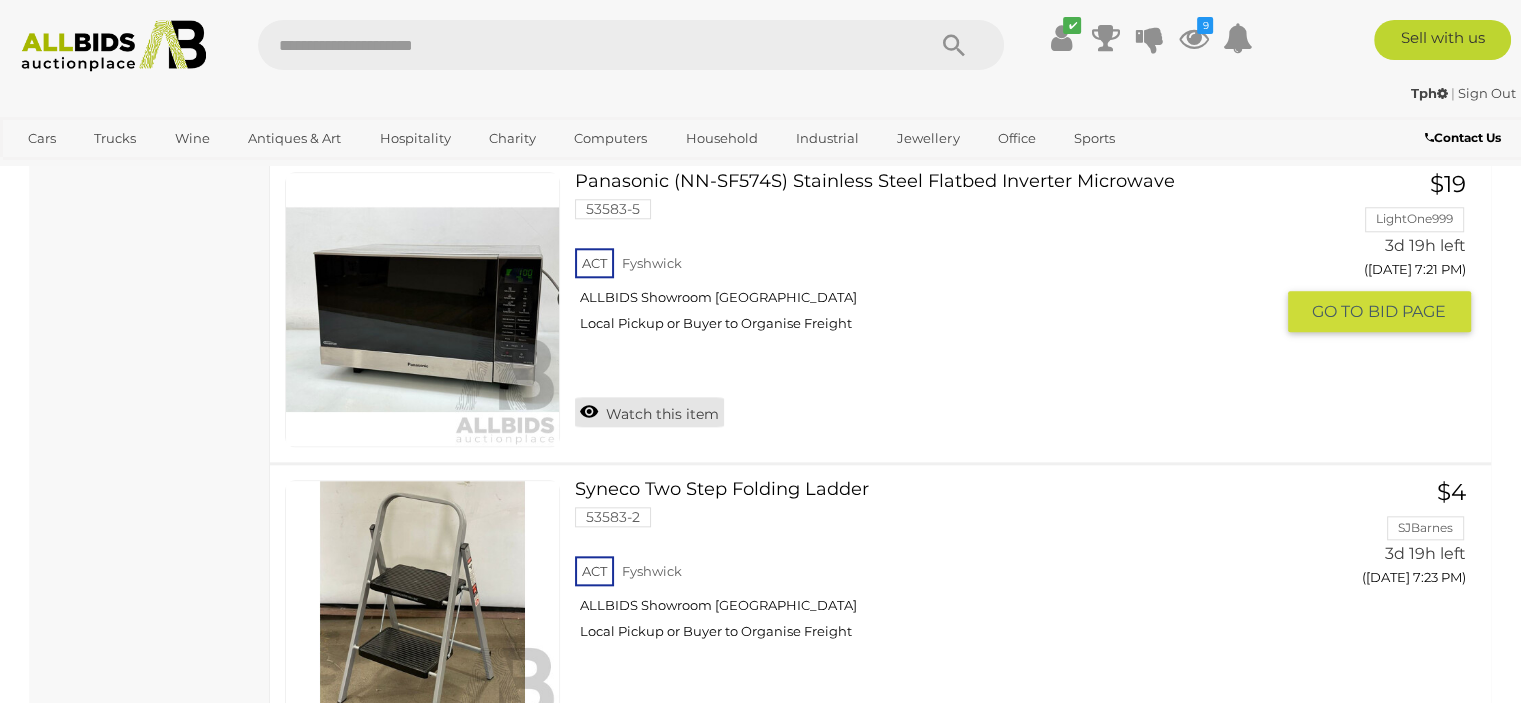 click on "Watch this item" at bounding box center [649, 412] 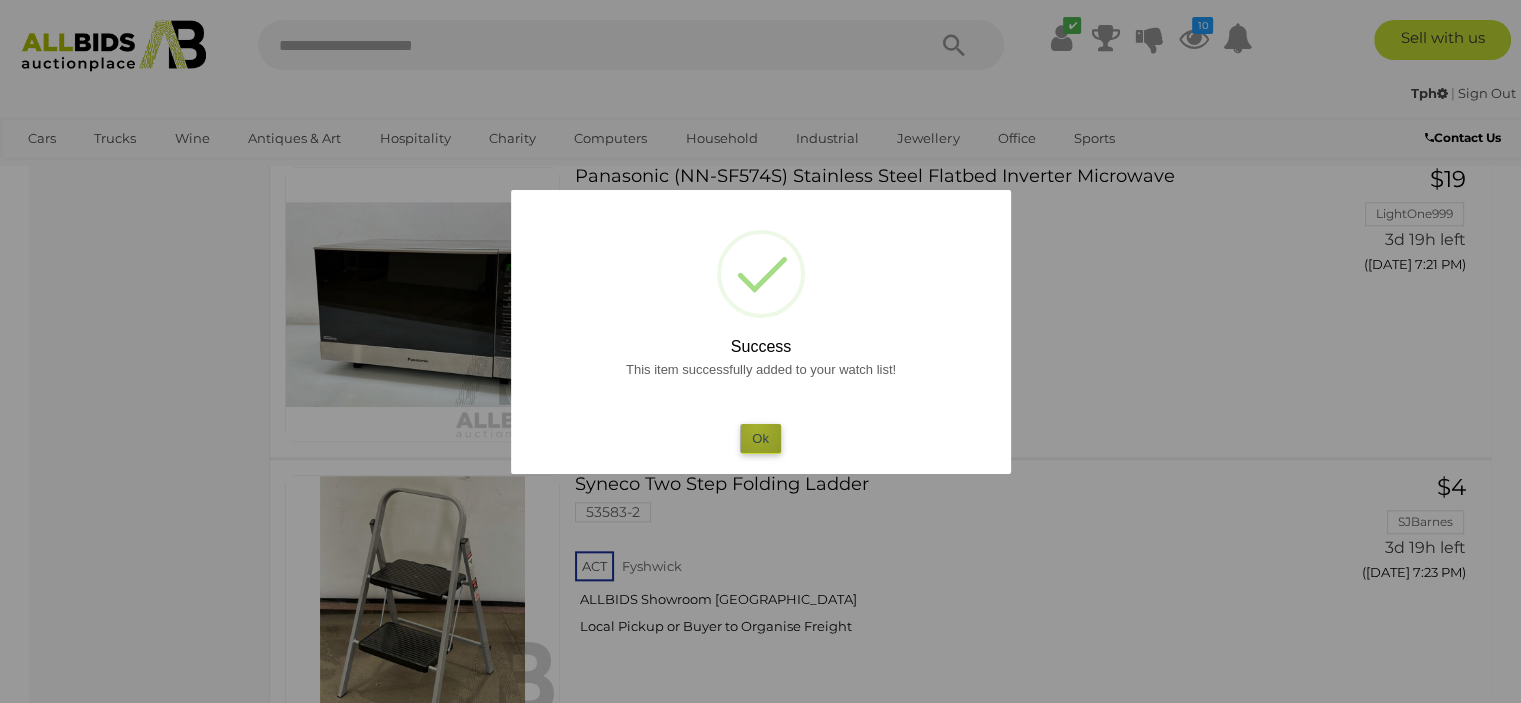 click on "Ok" at bounding box center [760, 438] 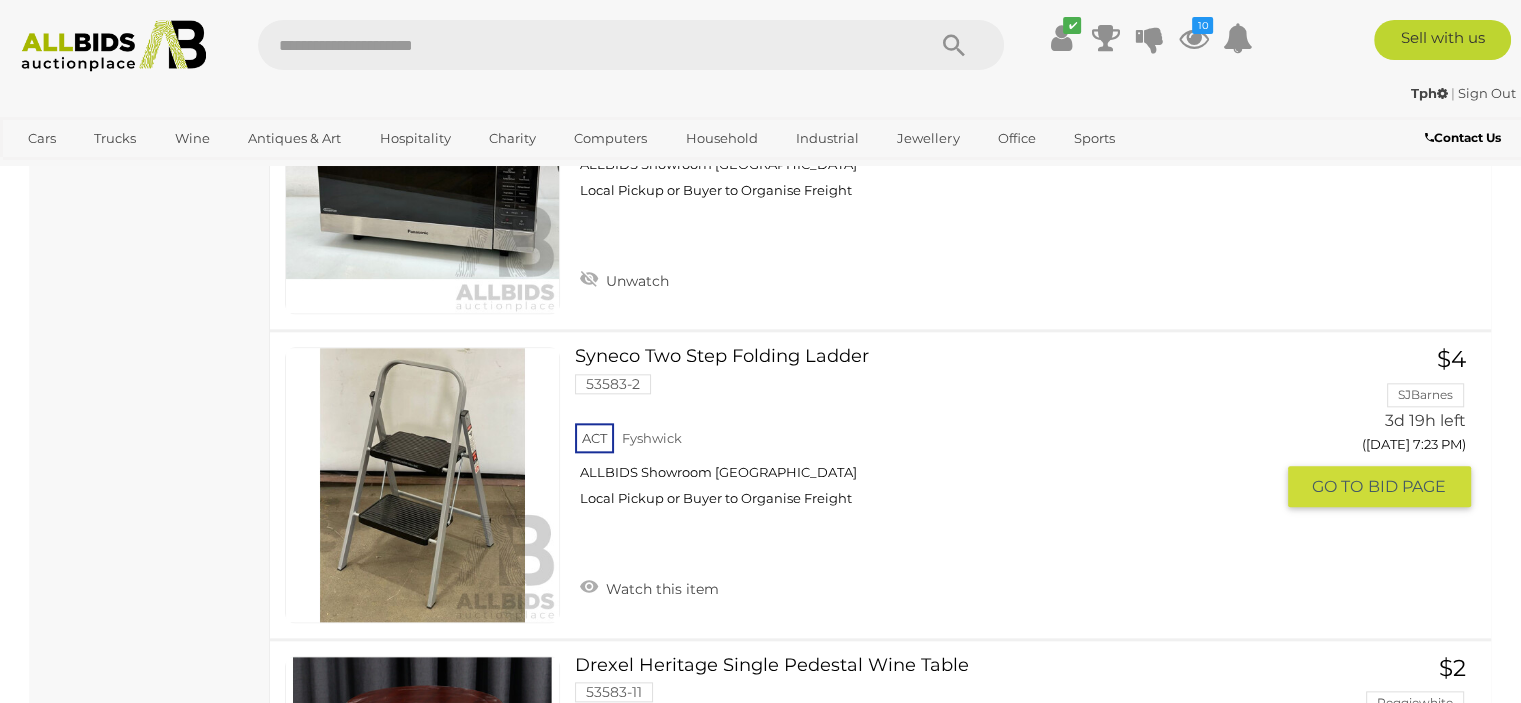 scroll, scrollTop: 9866, scrollLeft: 0, axis: vertical 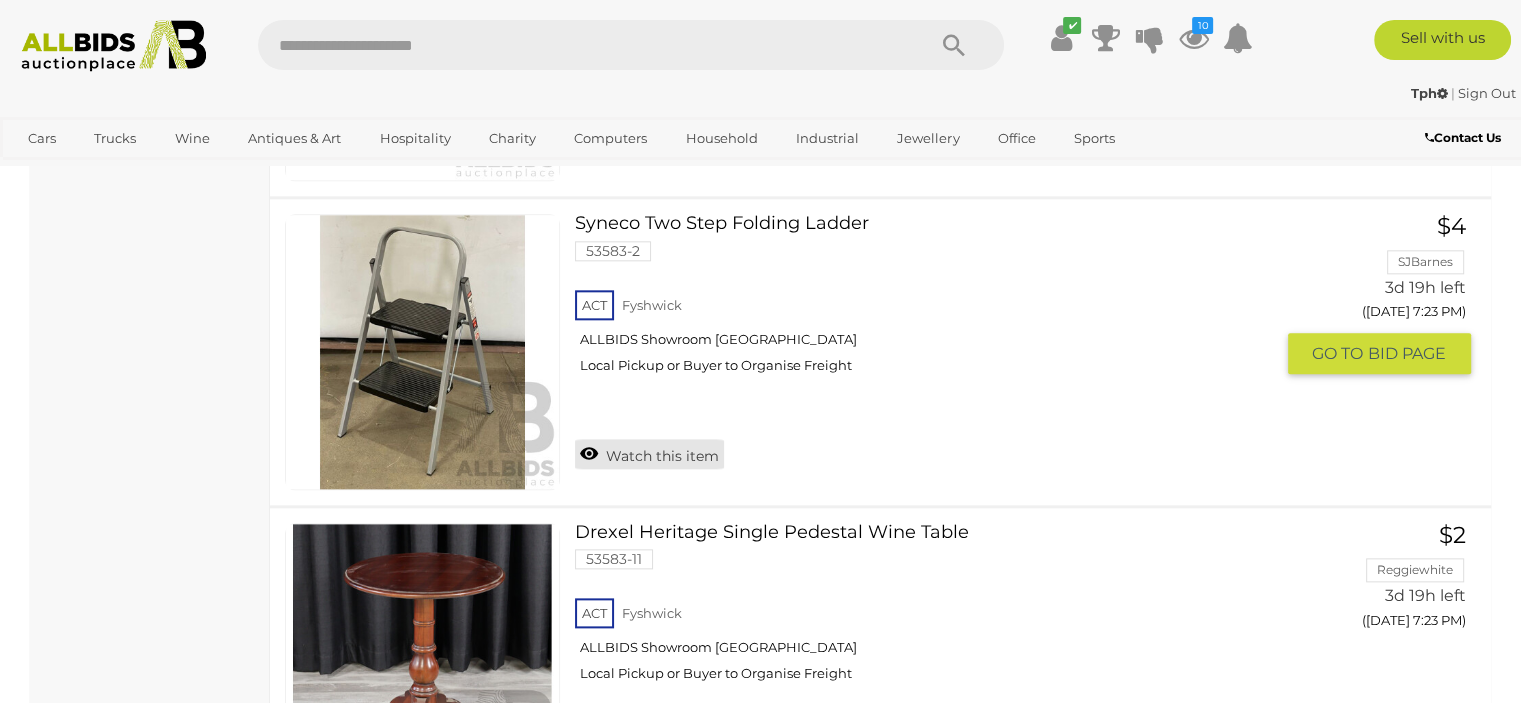 click on "Watch this item" at bounding box center [649, 454] 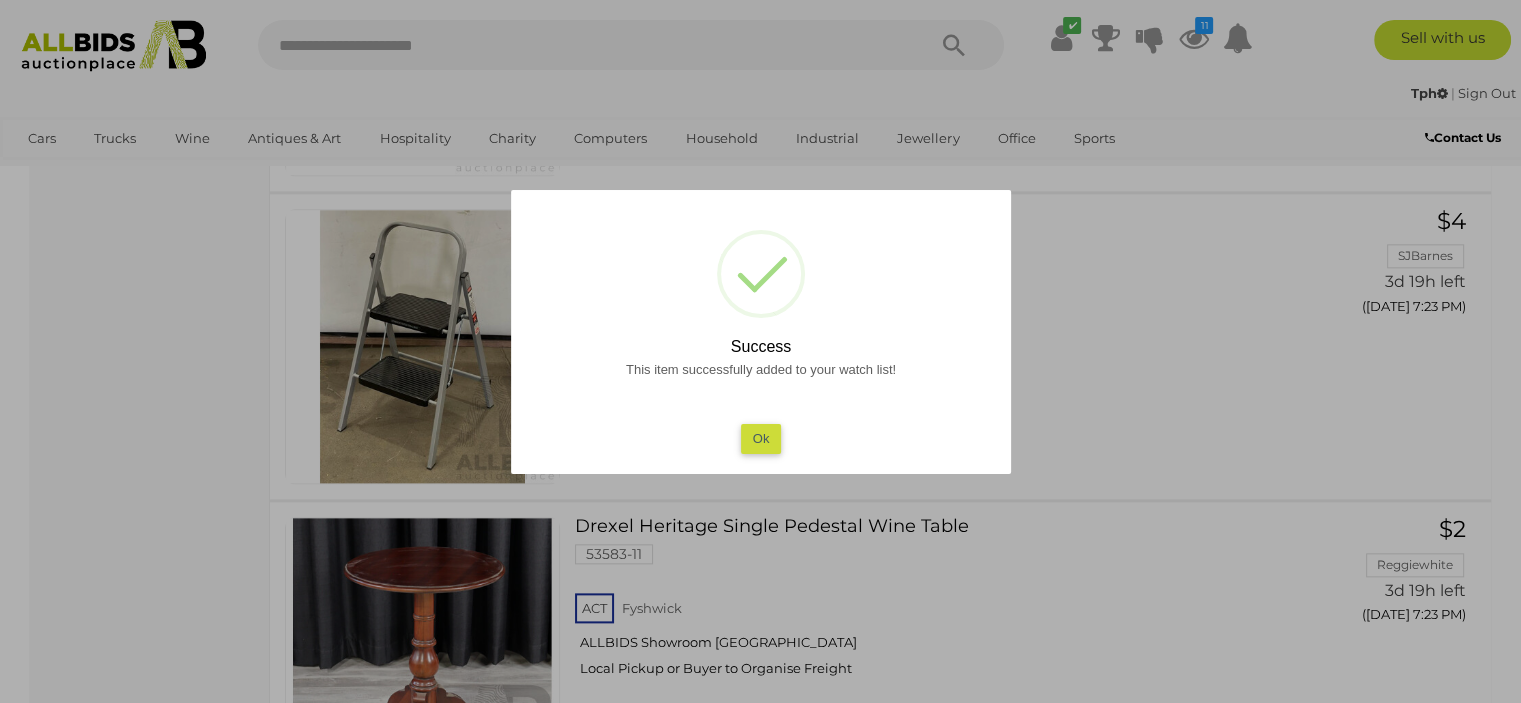 scroll, scrollTop: 10133, scrollLeft: 0, axis: vertical 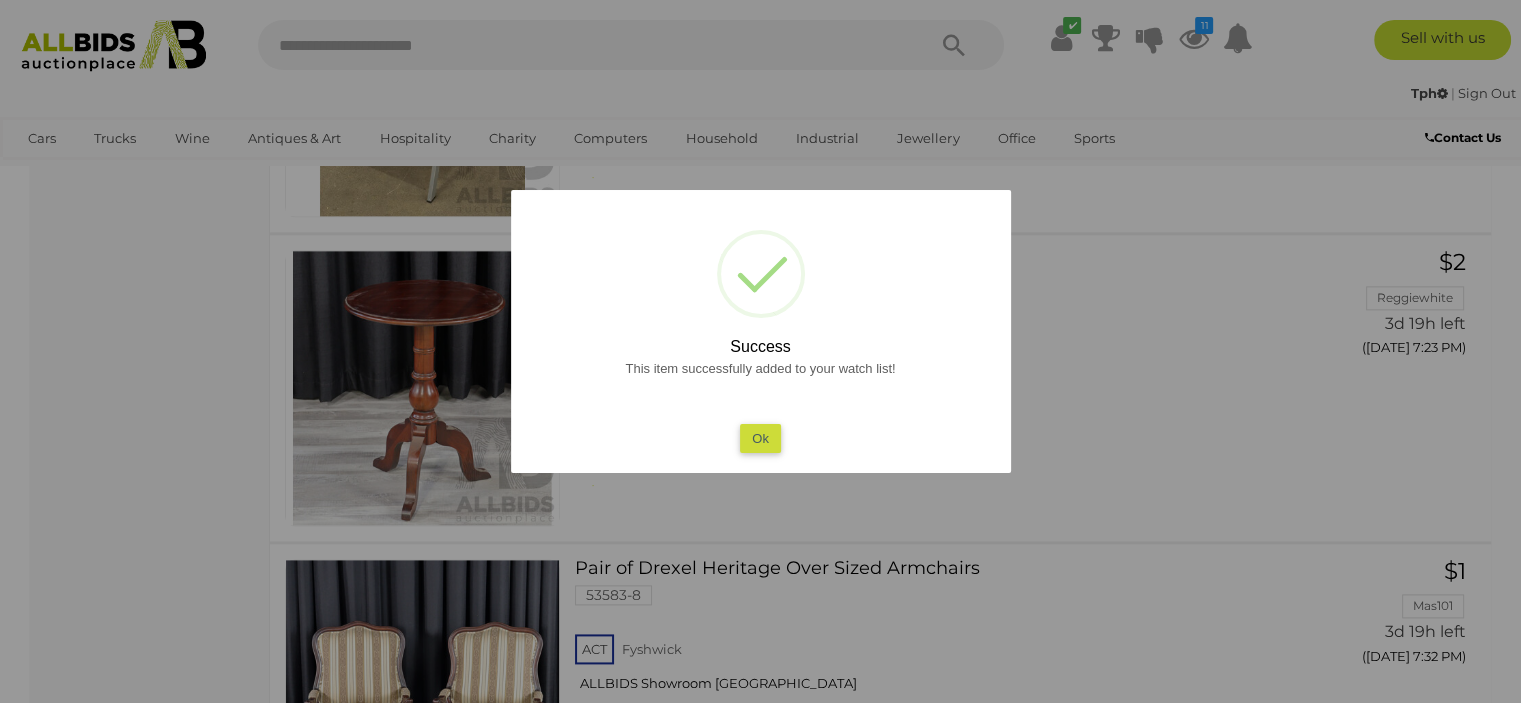 click on "This item successfully added to your watch list!  Ok" at bounding box center [761, 405] 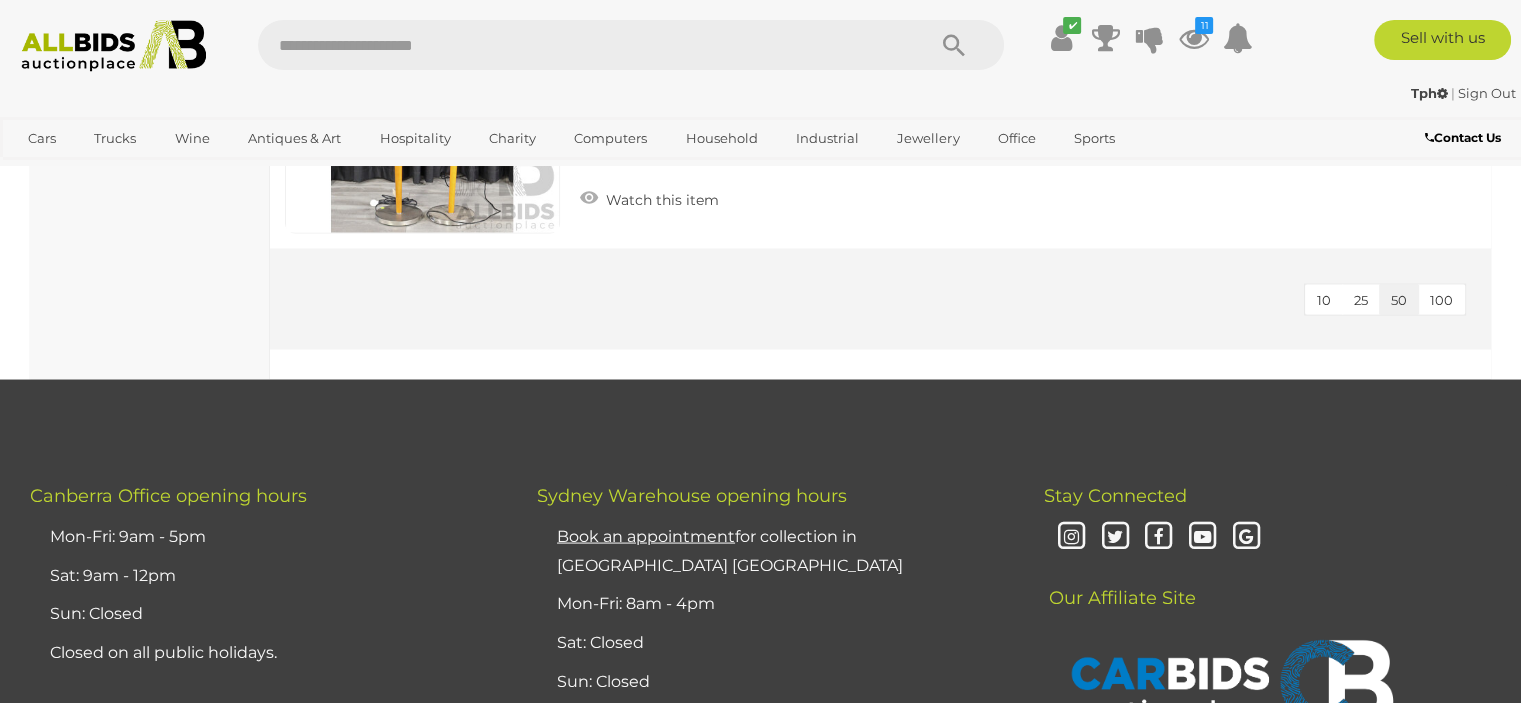 scroll, scrollTop: 11333, scrollLeft: 0, axis: vertical 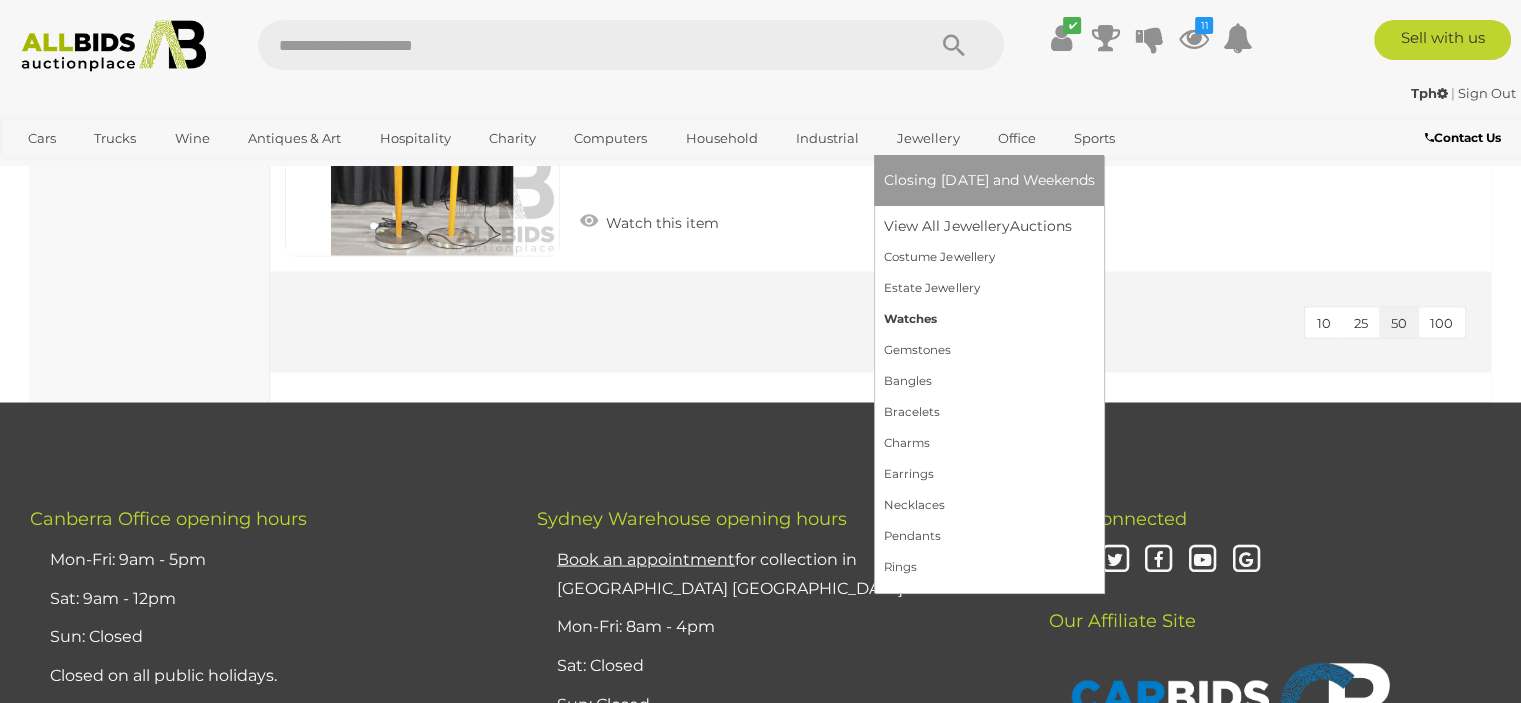 click on "Watches" at bounding box center [989, 319] 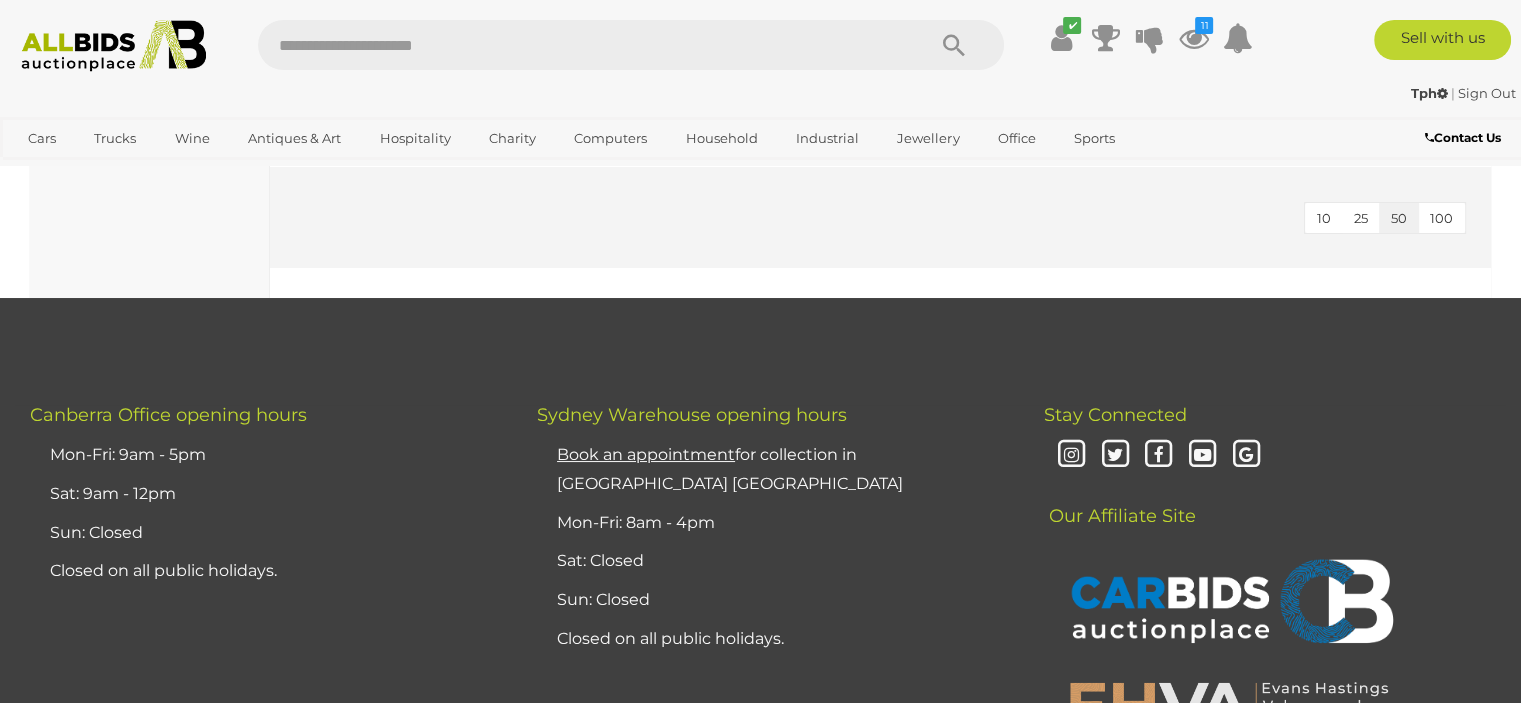 scroll, scrollTop: 8100, scrollLeft: 0, axis: vertical 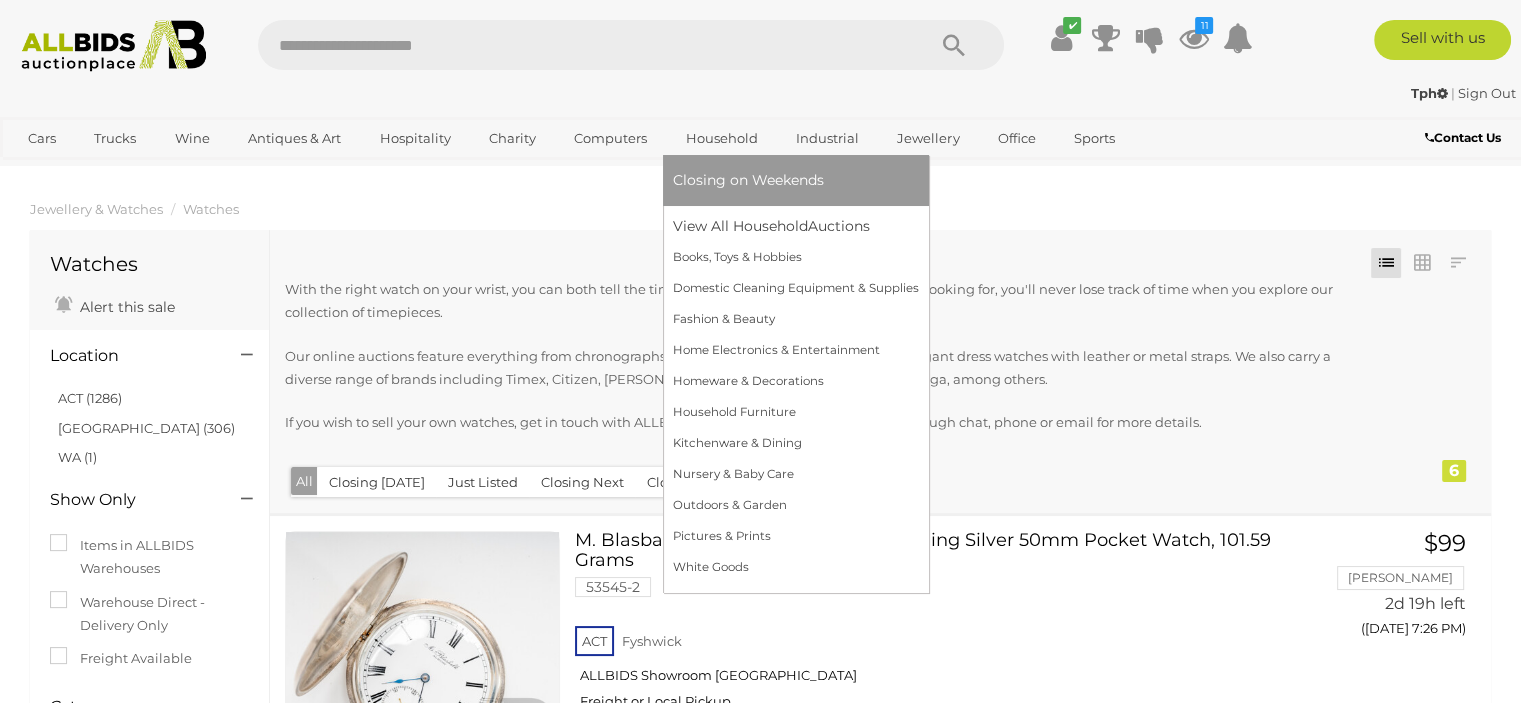 click on "Household" at bounding box center [722, 138] 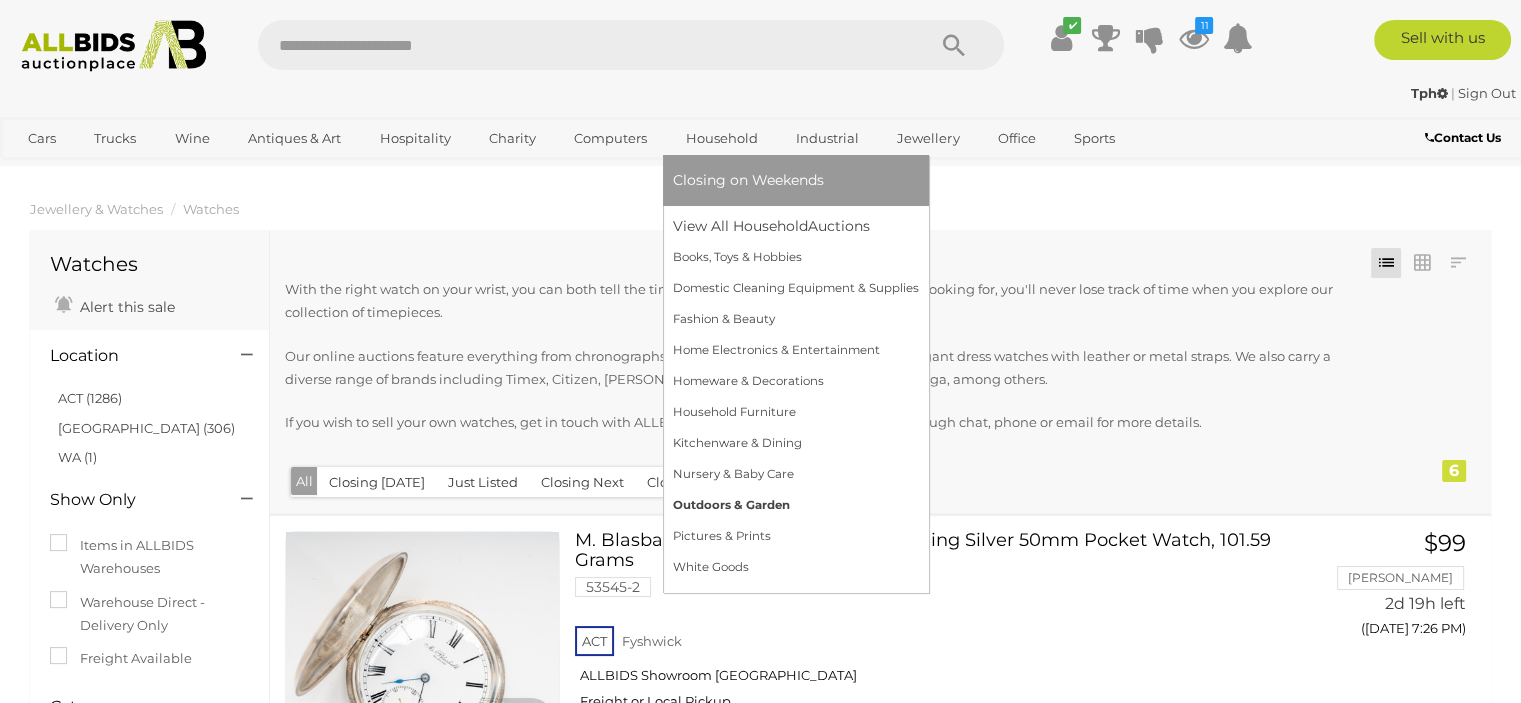 click on "Outdoors & Garden" at bounding box center (796, 505) 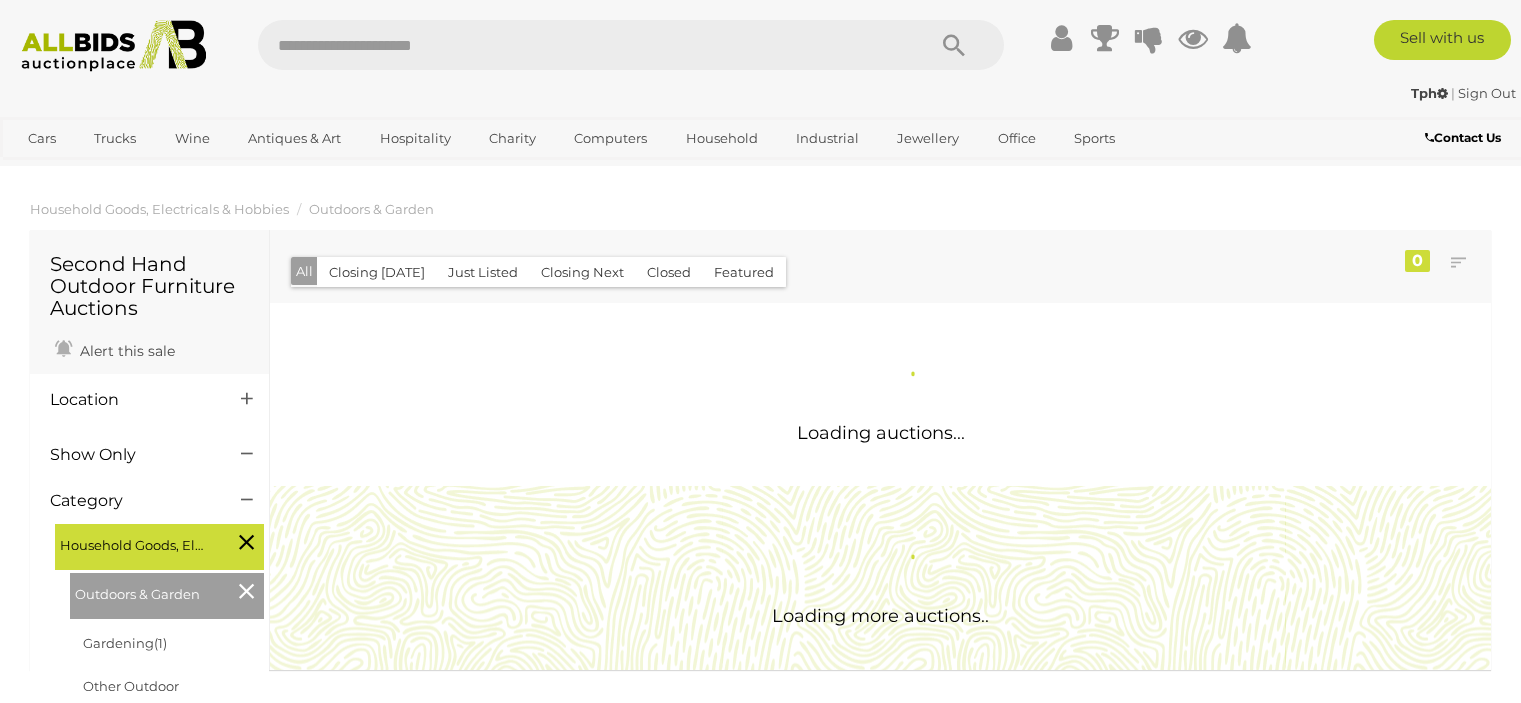 scroll, scrollTop: 0, scrollLeft: 0, axis: both 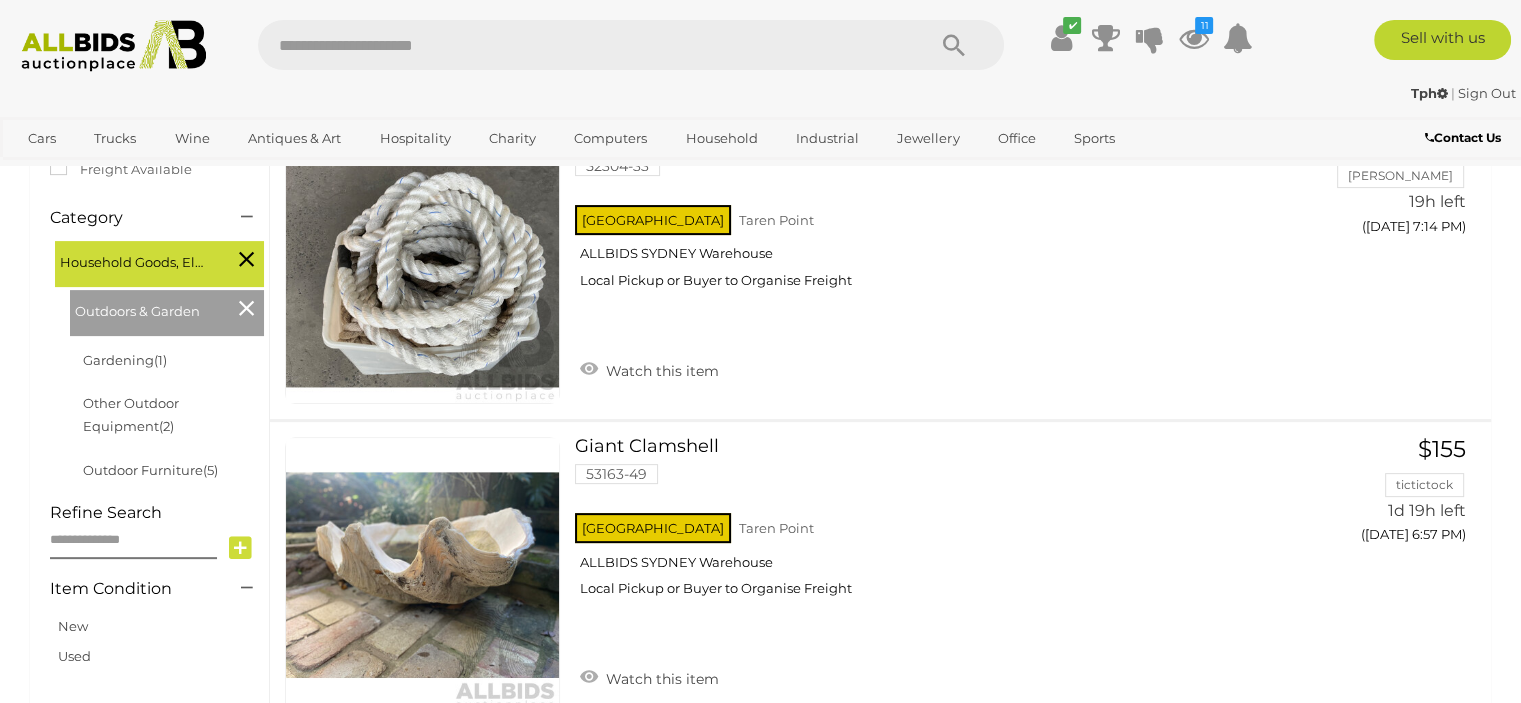 drag, startPoint x: 196, startPoint y: 98, endPoint x: 176, endPoint y: 101, distance: 20.22375 